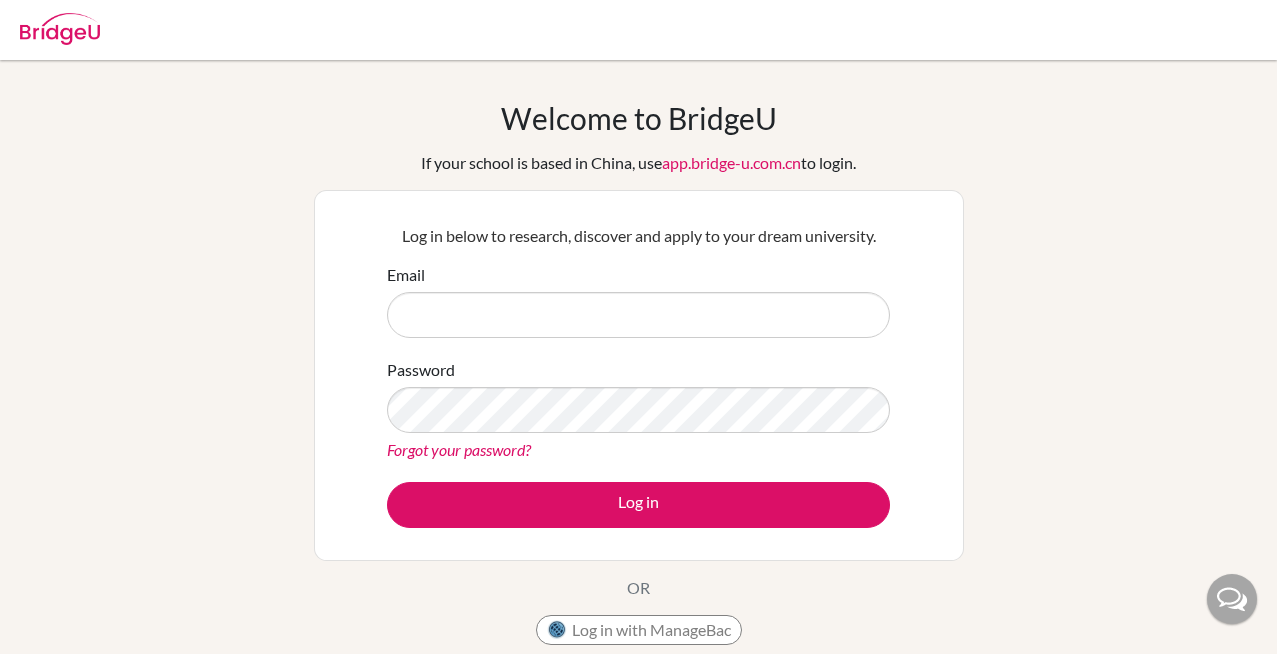 scroll, scrollTop: 0, scrollLeft: 0, axis: both 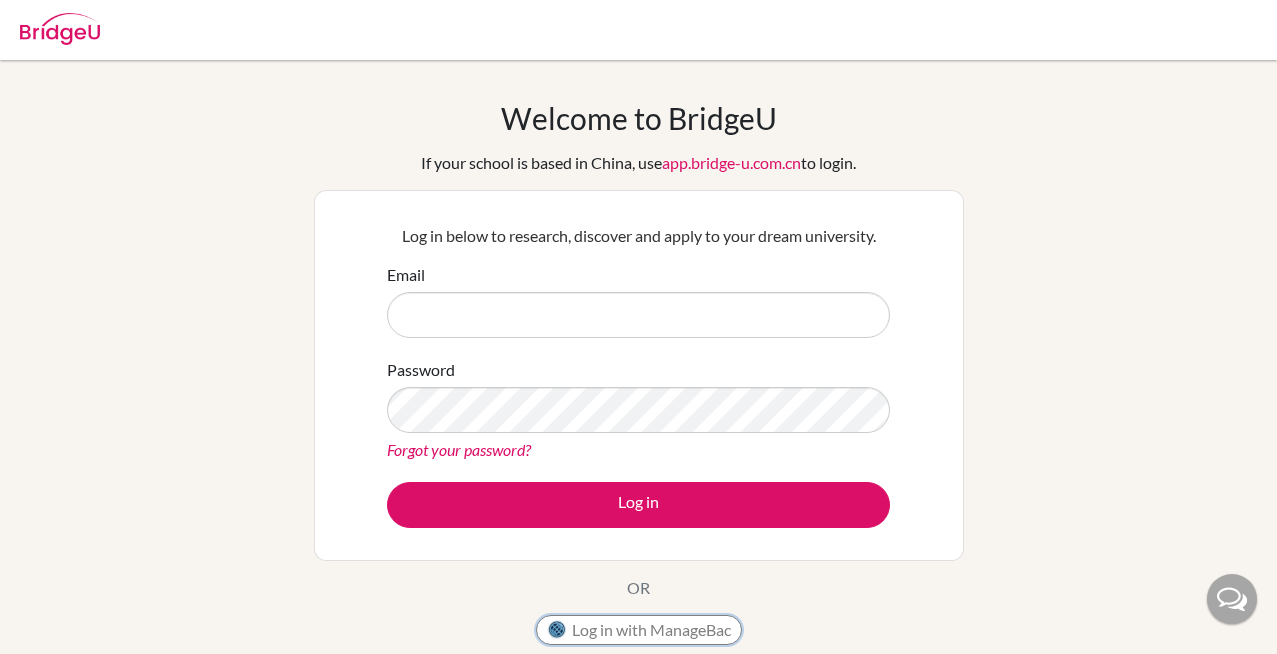 click on "Log in with ManageBac" at bounding box center (639, 630) 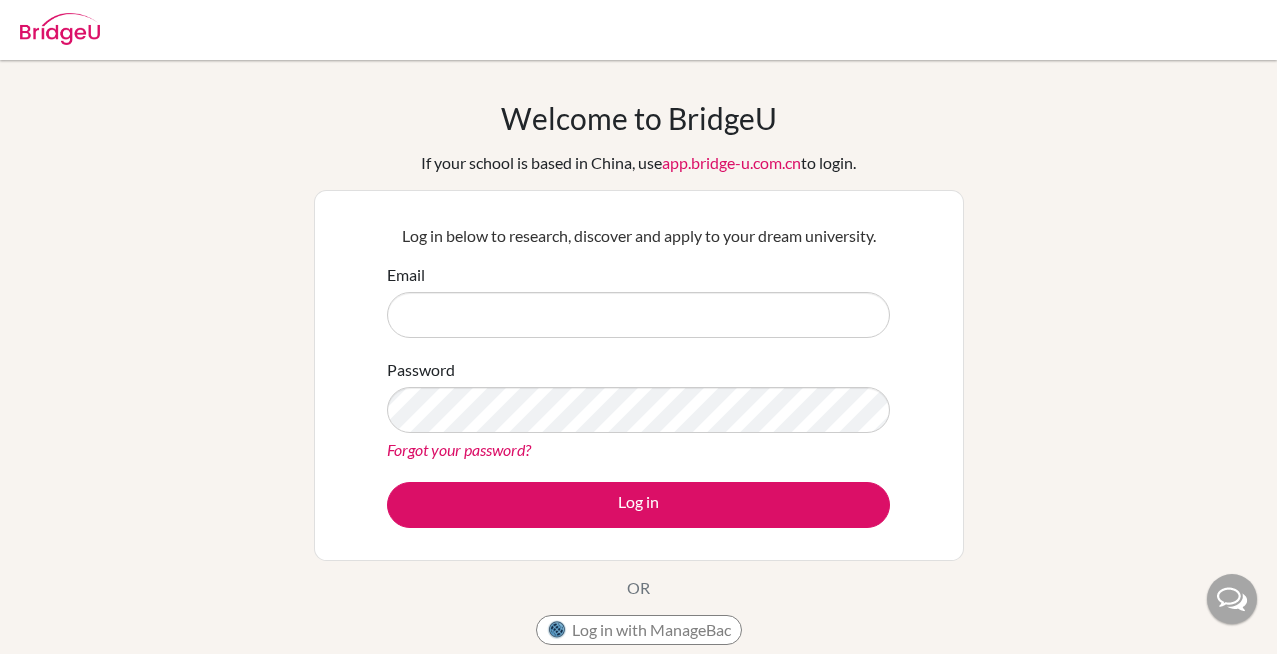 scroll, scrollTop: 0, scrollLeft: 0, axis: both 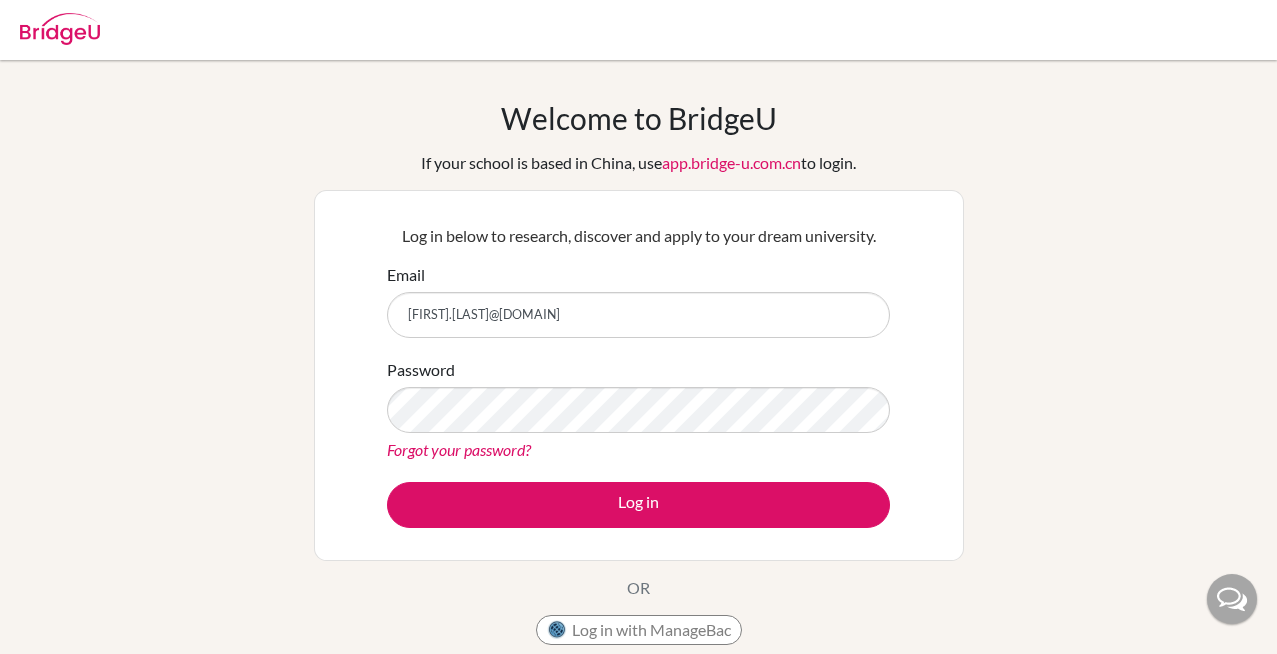 type on "[FIRST].[LAST]@[DOMAIN]" 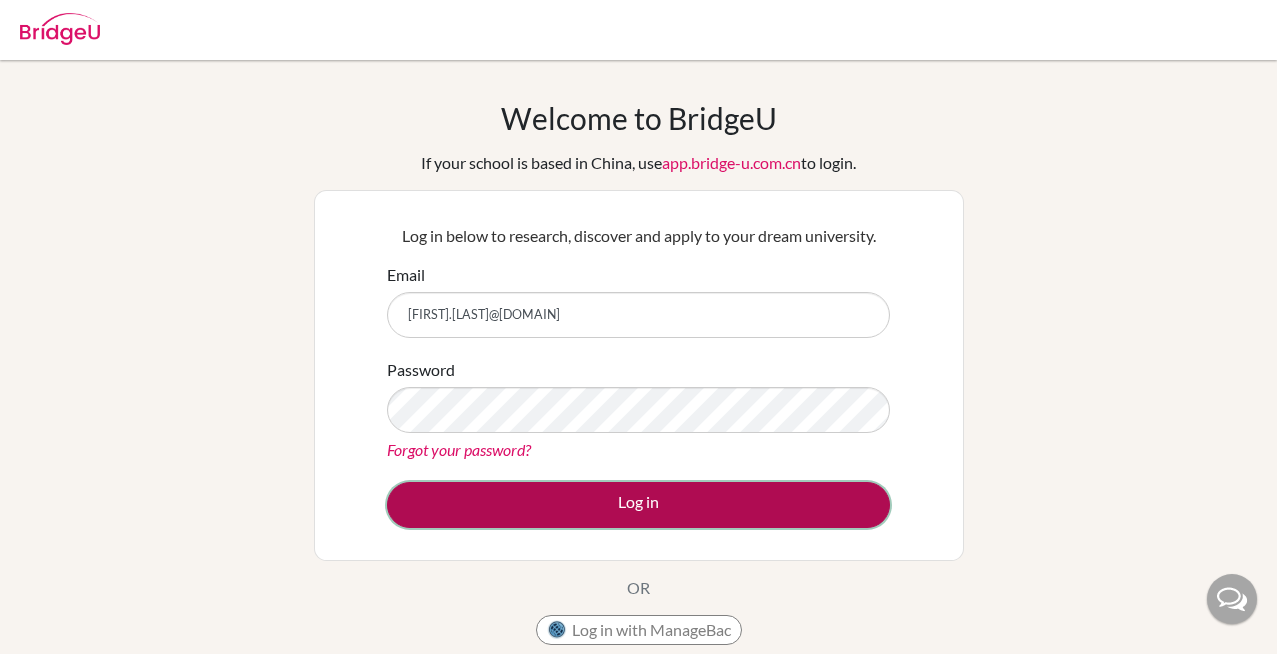 click on "Log in" at bounding box center (638, 505) 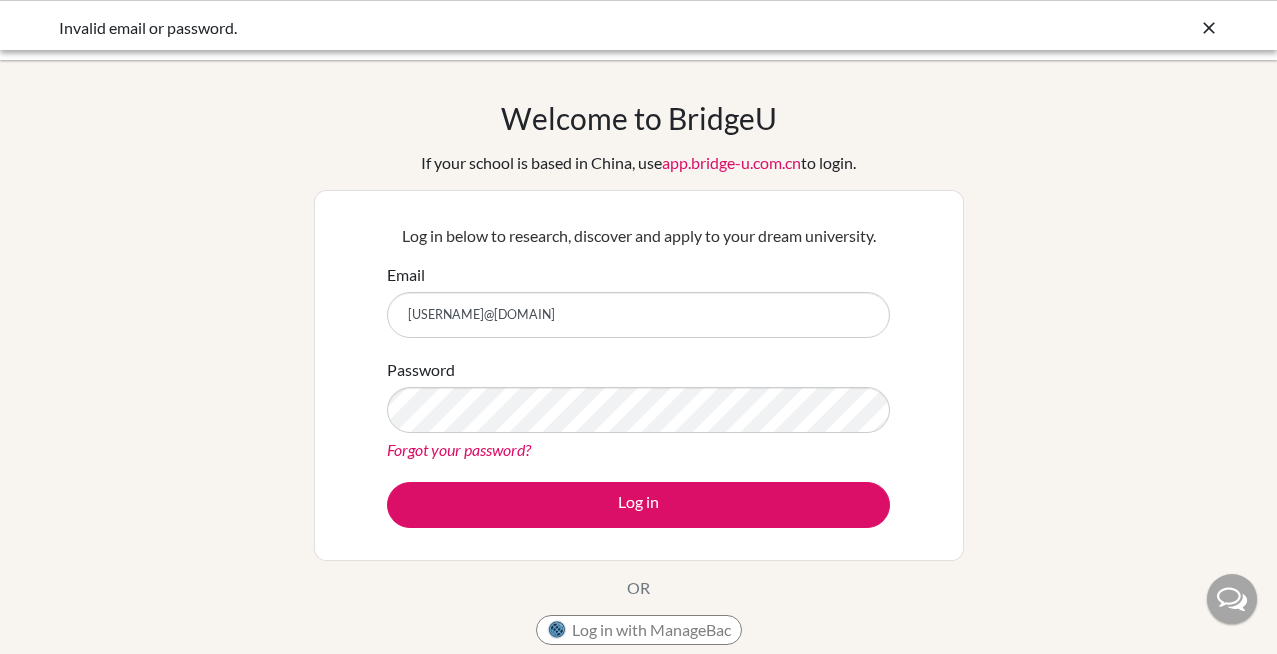 scroll, scrollTop: 0, scrollLeft: 0, axis: both 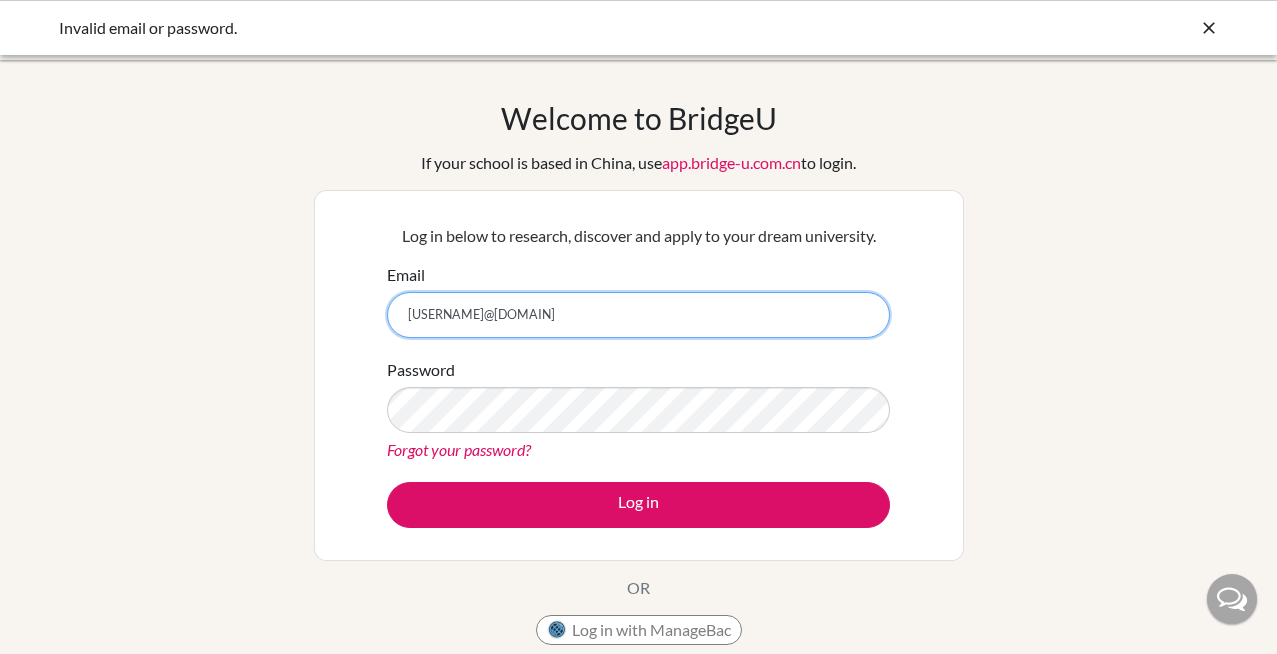 click on "christopher.dorsett@lcis" at bounding box center (638, 315) 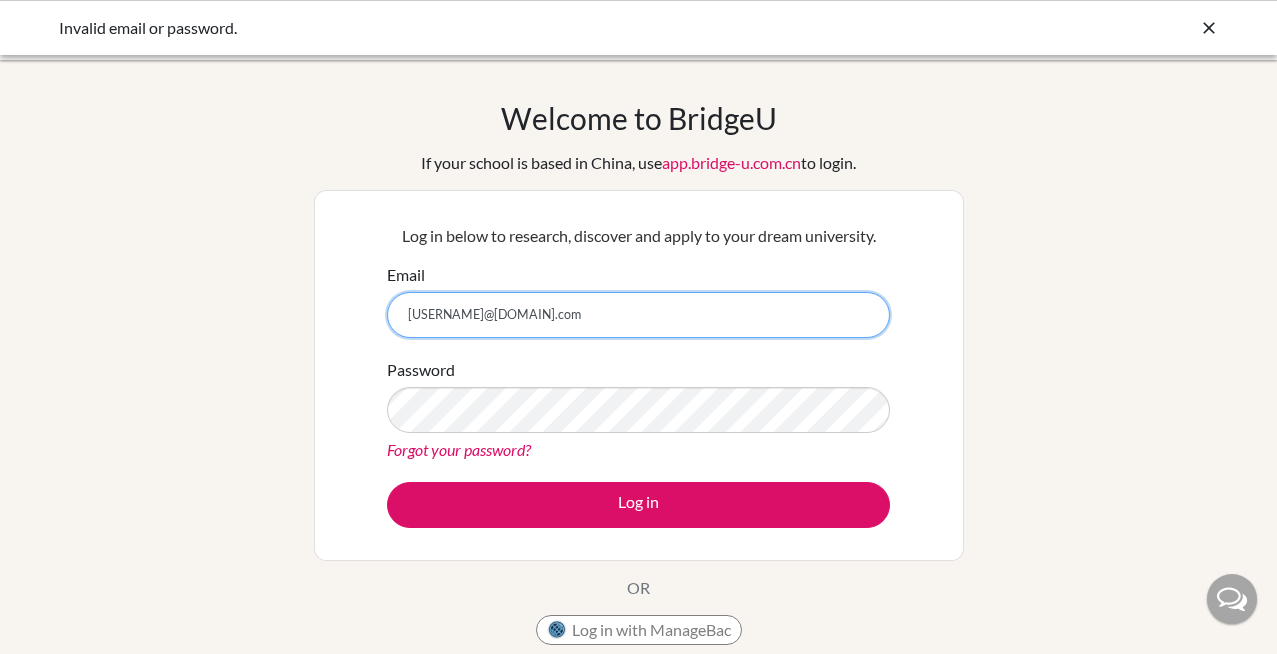 type on "[USERNAME]@[DOMAIN]" 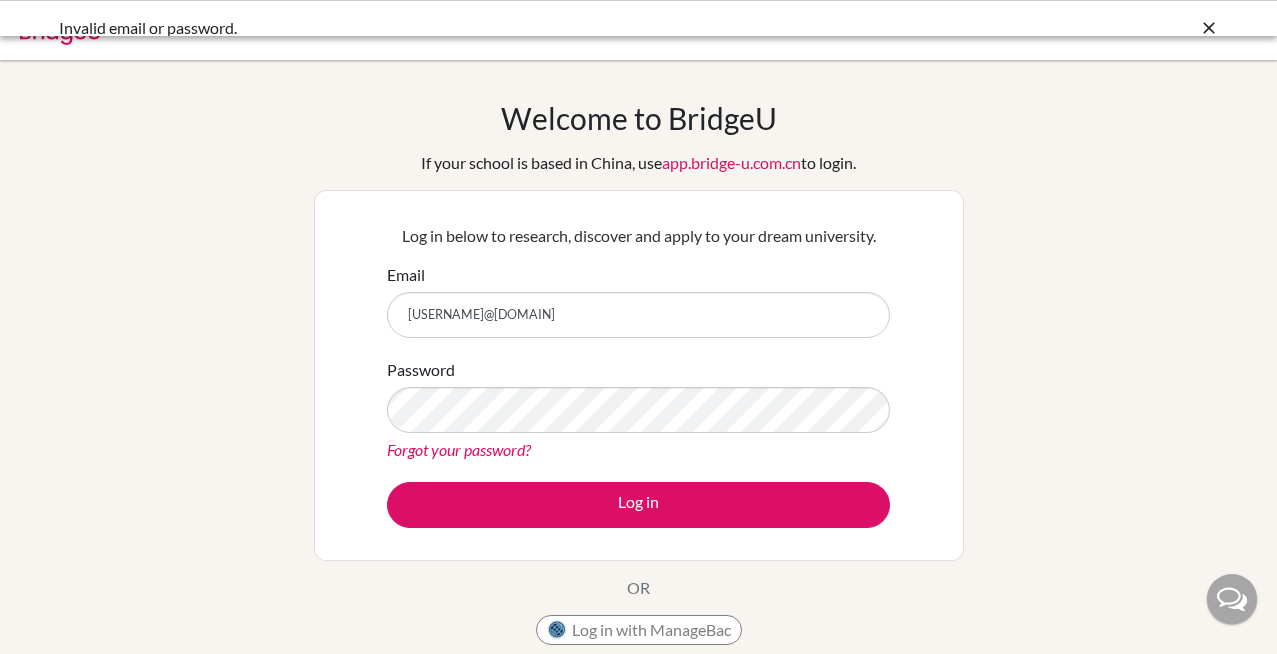 scroll, scrollTop: 0, scrollLeft: 0, axis: both 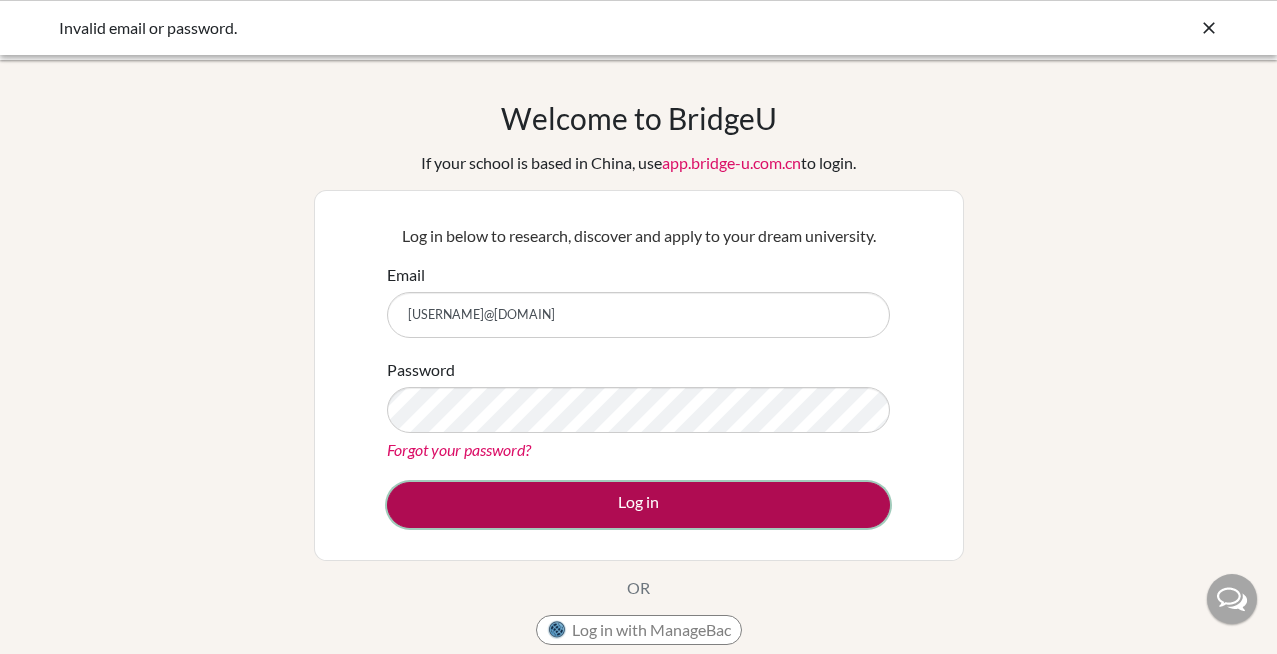 click on "Log in" at bounding box center [638, 505] 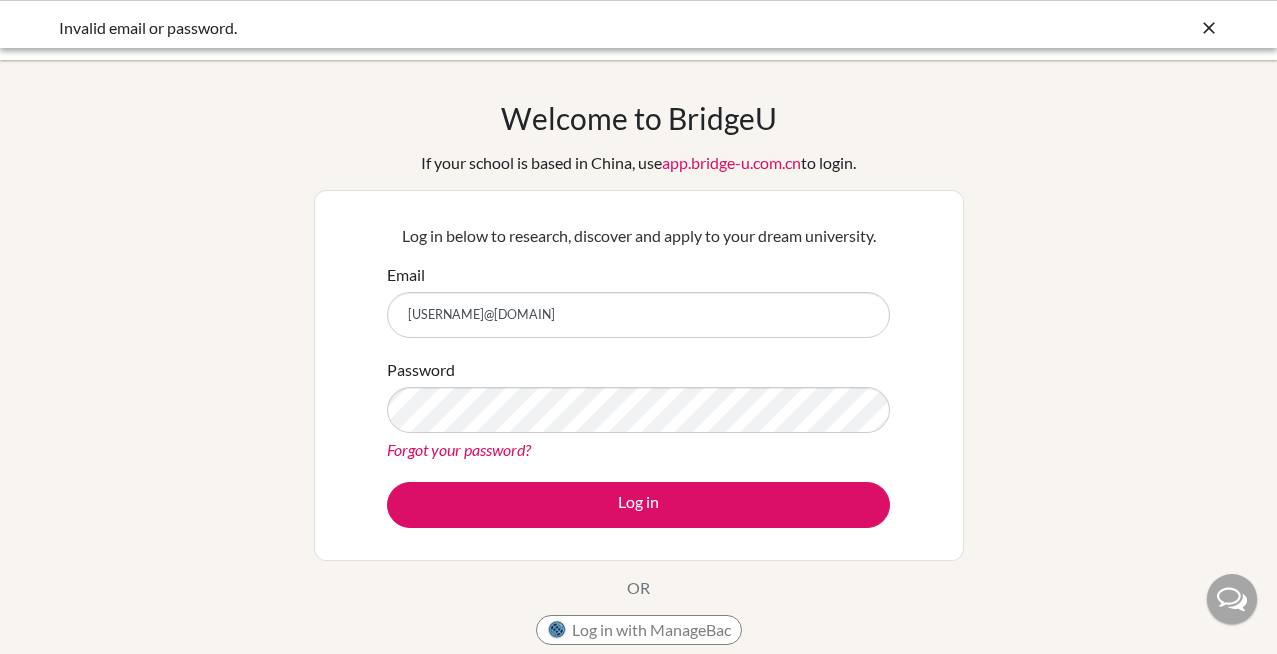 scroll, scrollTop: 0, scrollLeft: 0, axis: both 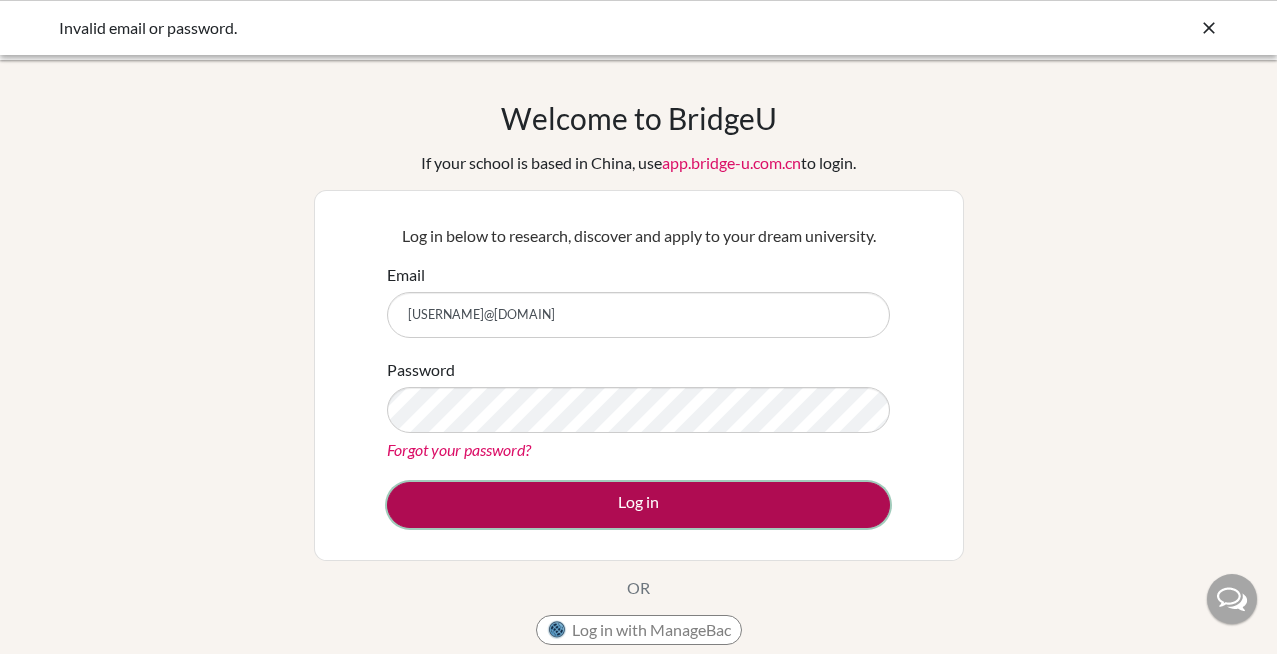 click on "Log in" at bounding box center [638, 505] 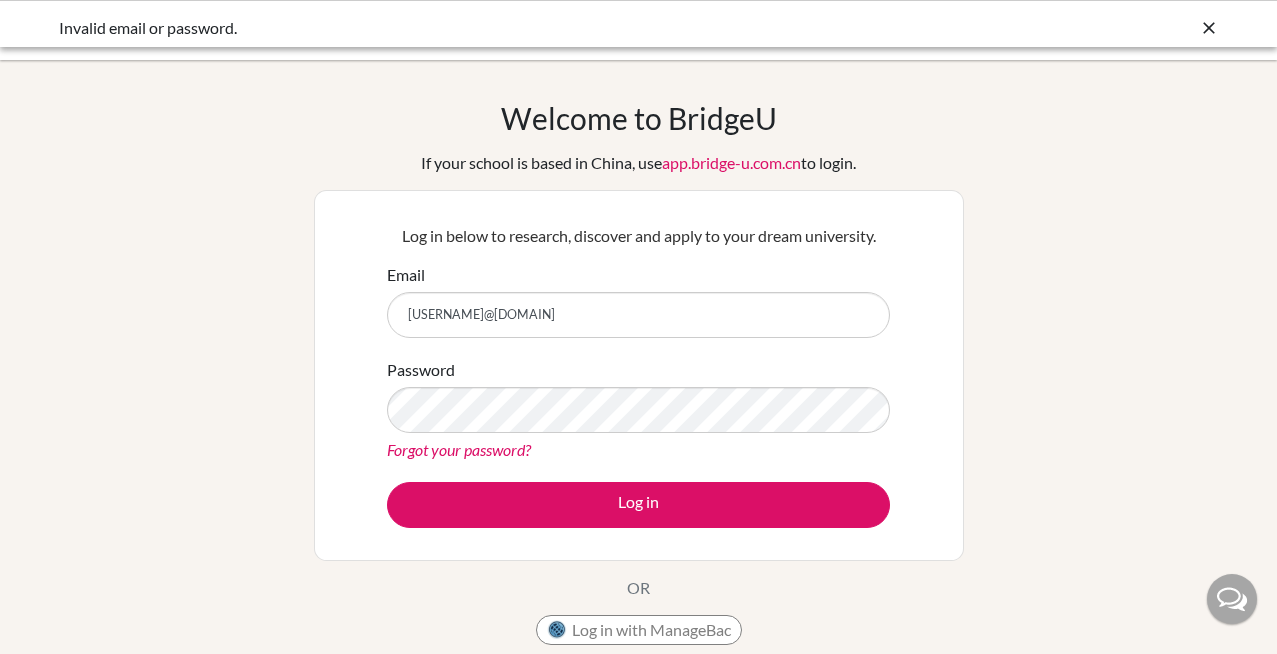 scroll, scrollTop: 0, scrollLeft: 0, axis: both 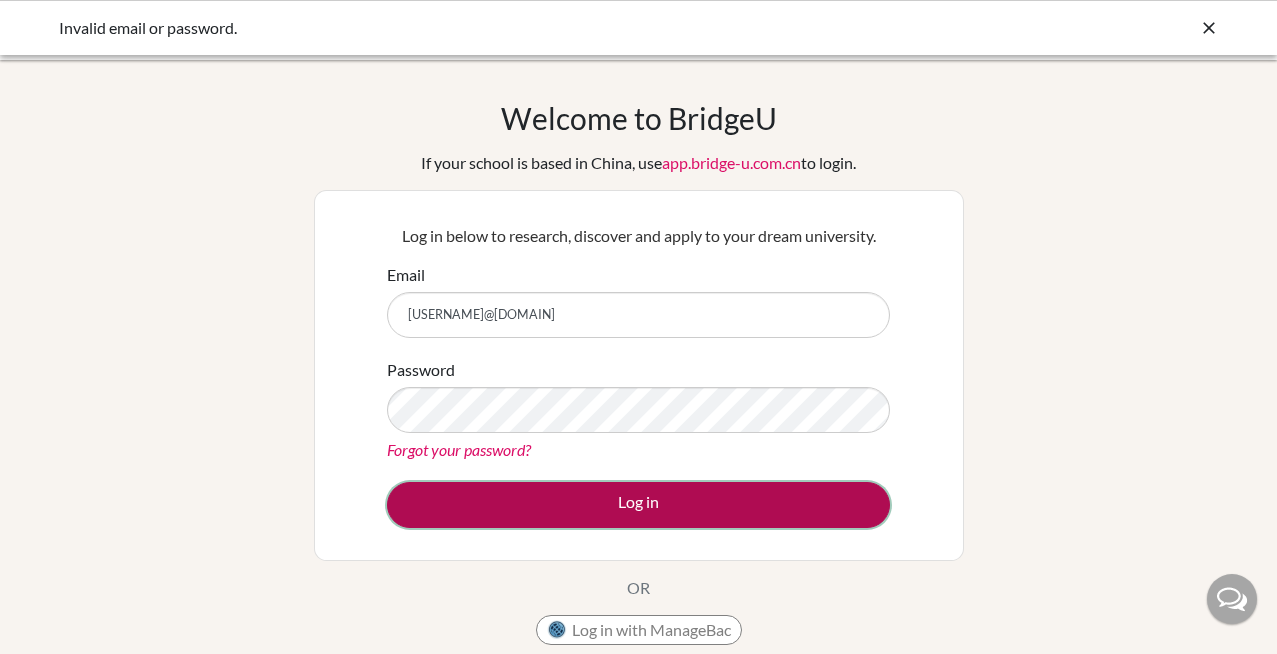 click on "Log in" at bounding box center (638, 505) 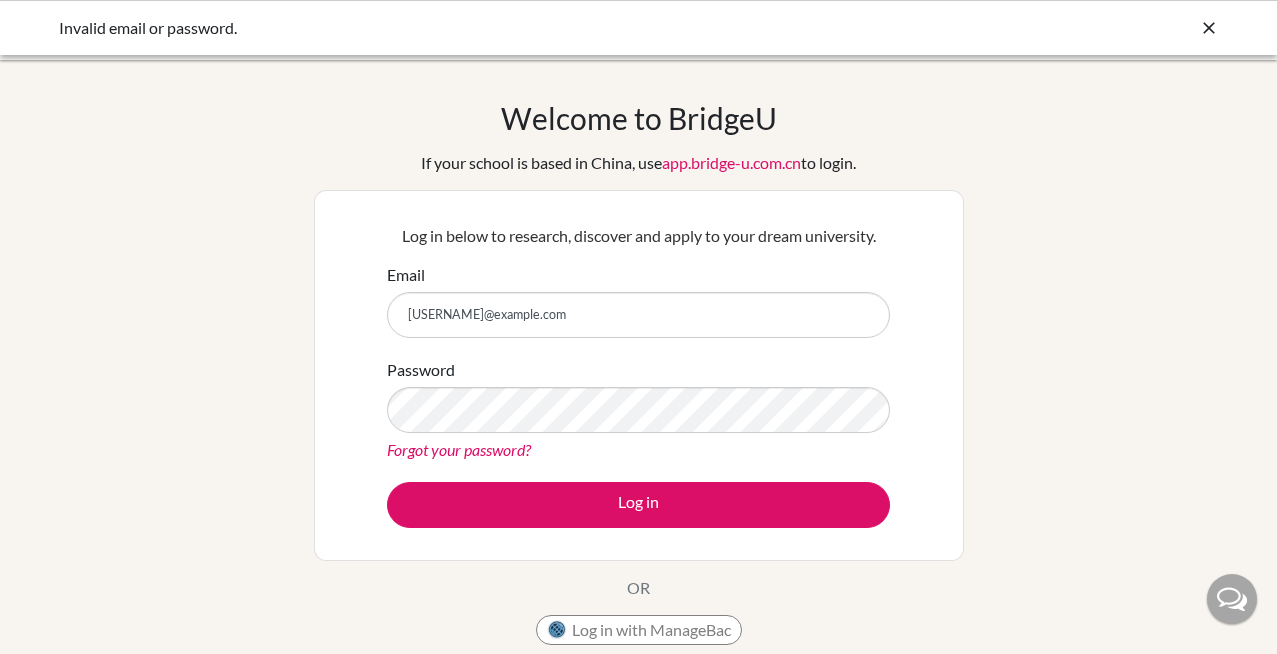 scroll, scrollTop: 0, scrollLeft: 0, axis: both 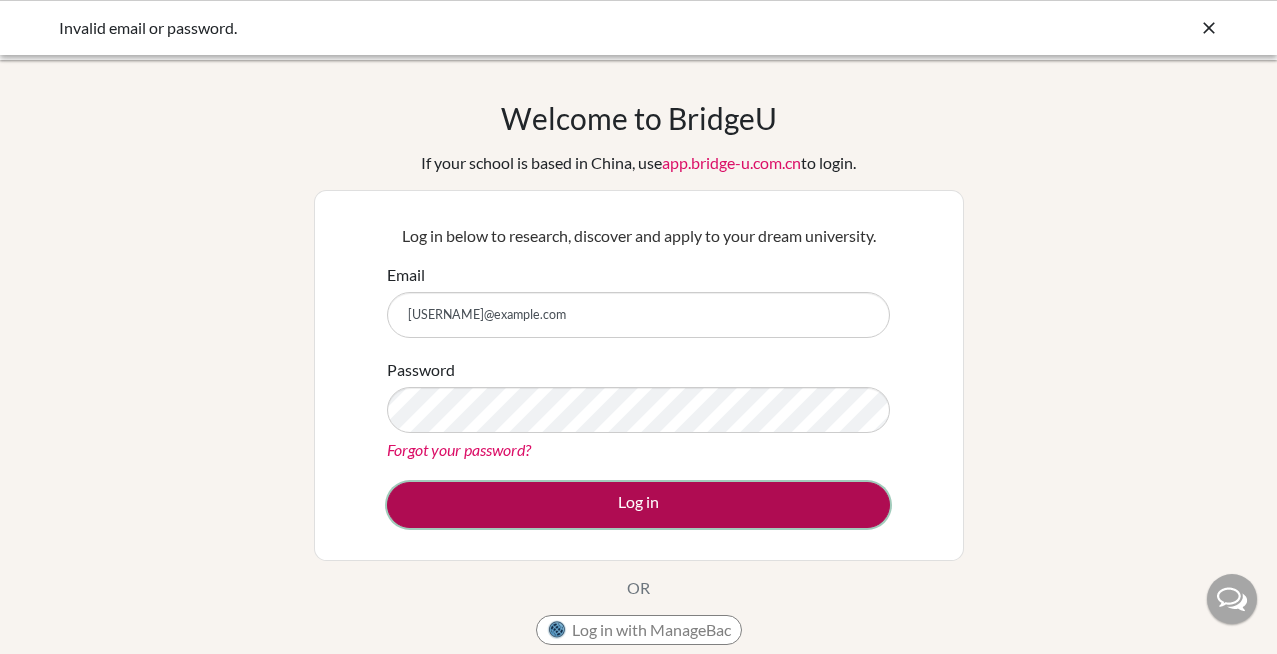 click on "Log in" at bounding box center [638, 505] 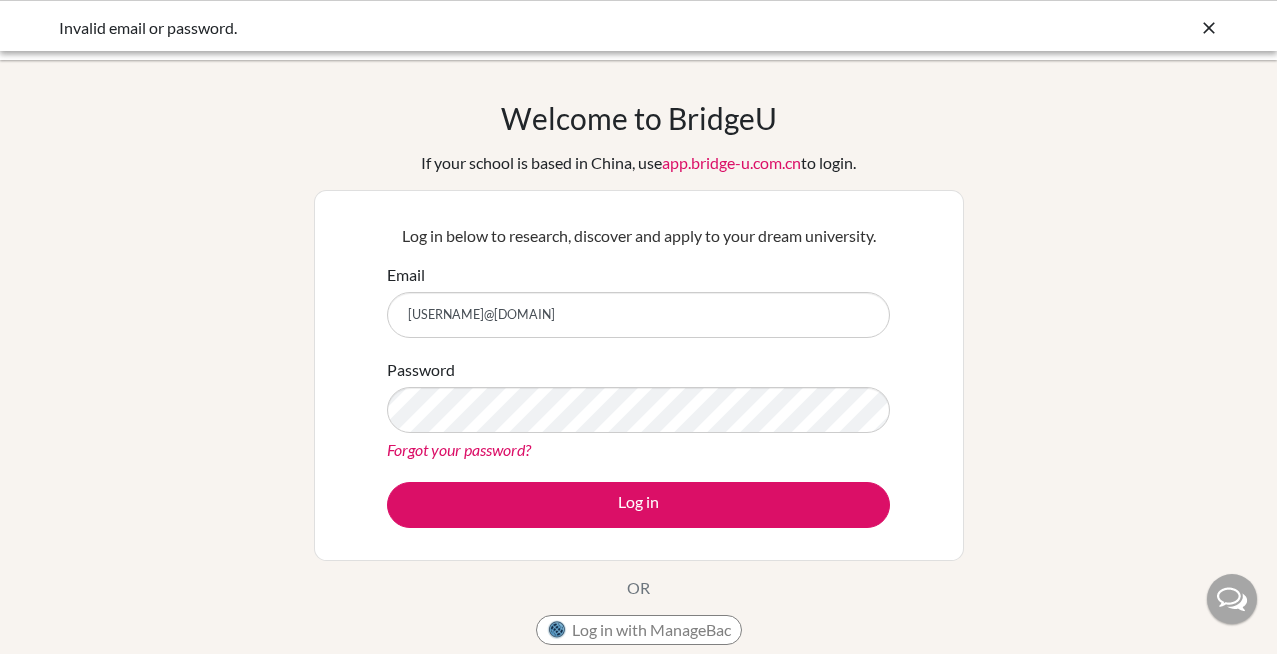 scroll, scrollTop: 0, scrollLeft: 0, axis: both 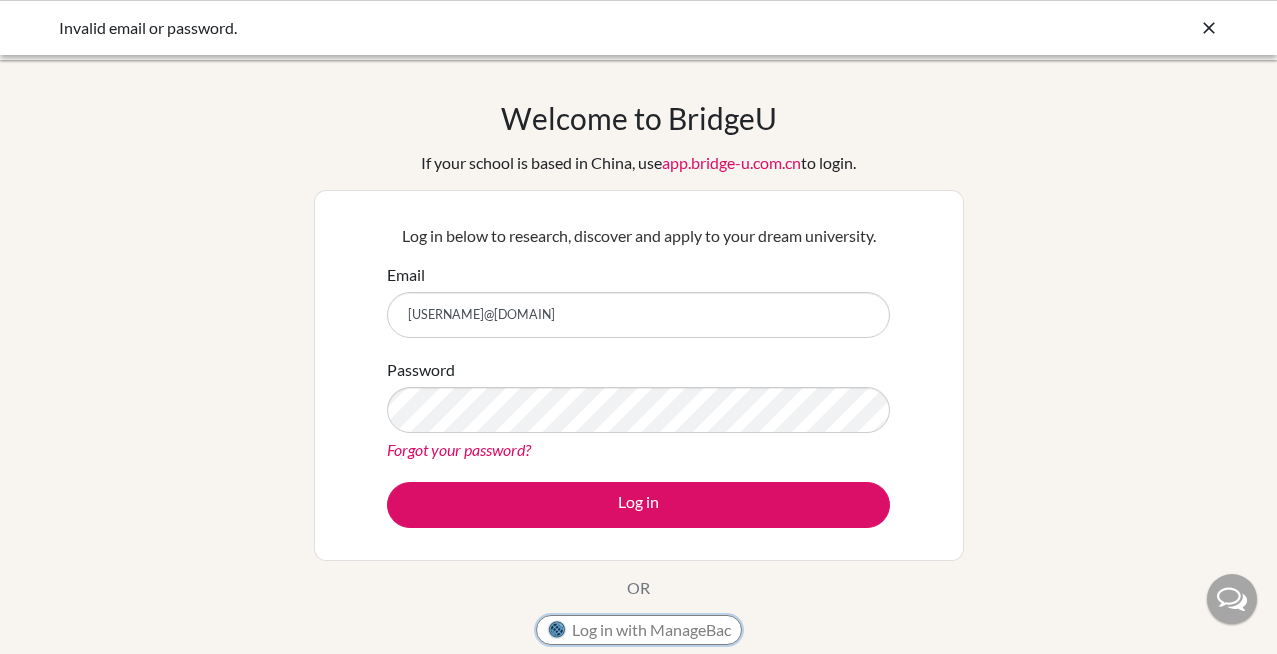 click on "Log in with ManageBac" at bounding box center (639, 630) 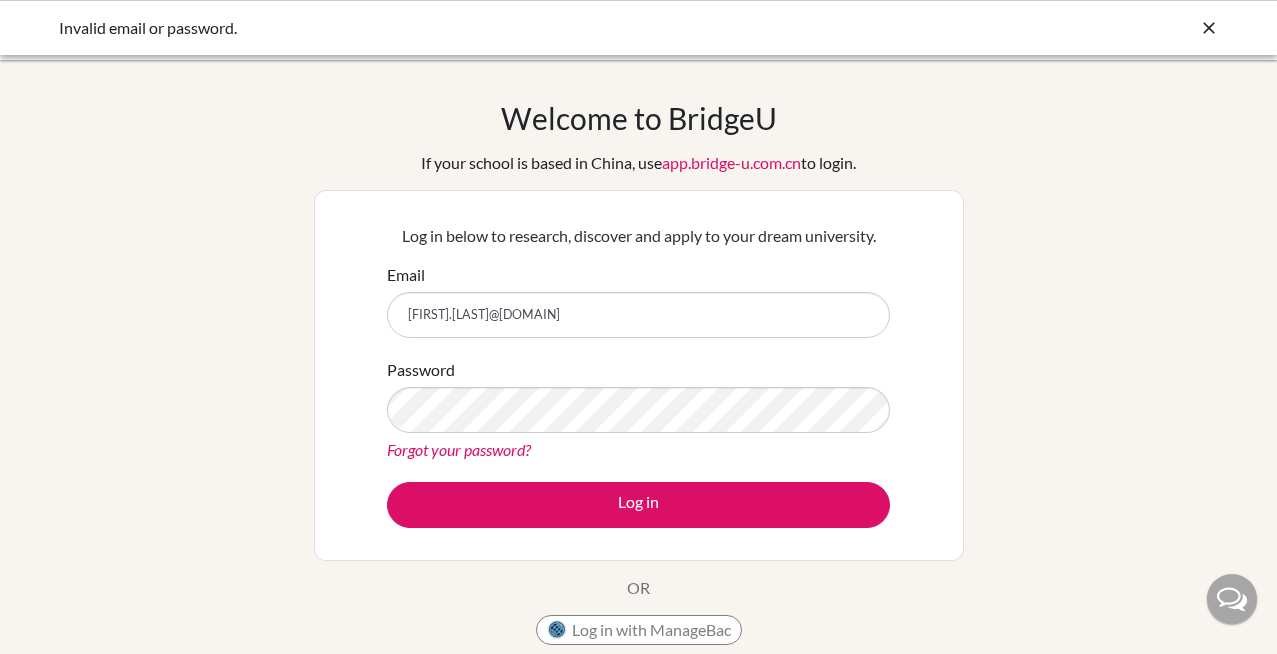 scroll, scrollTop: 0, scrollLeft: 0, axis: both 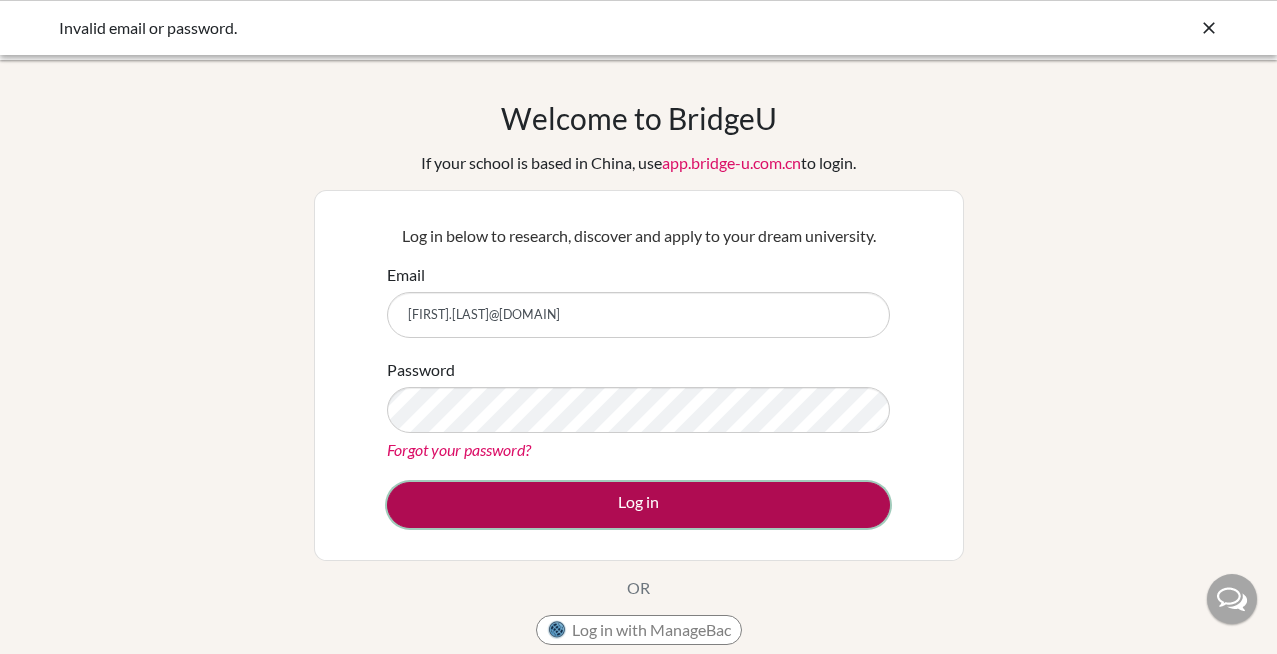 click on "Log in" at bounding box center [638, 505] 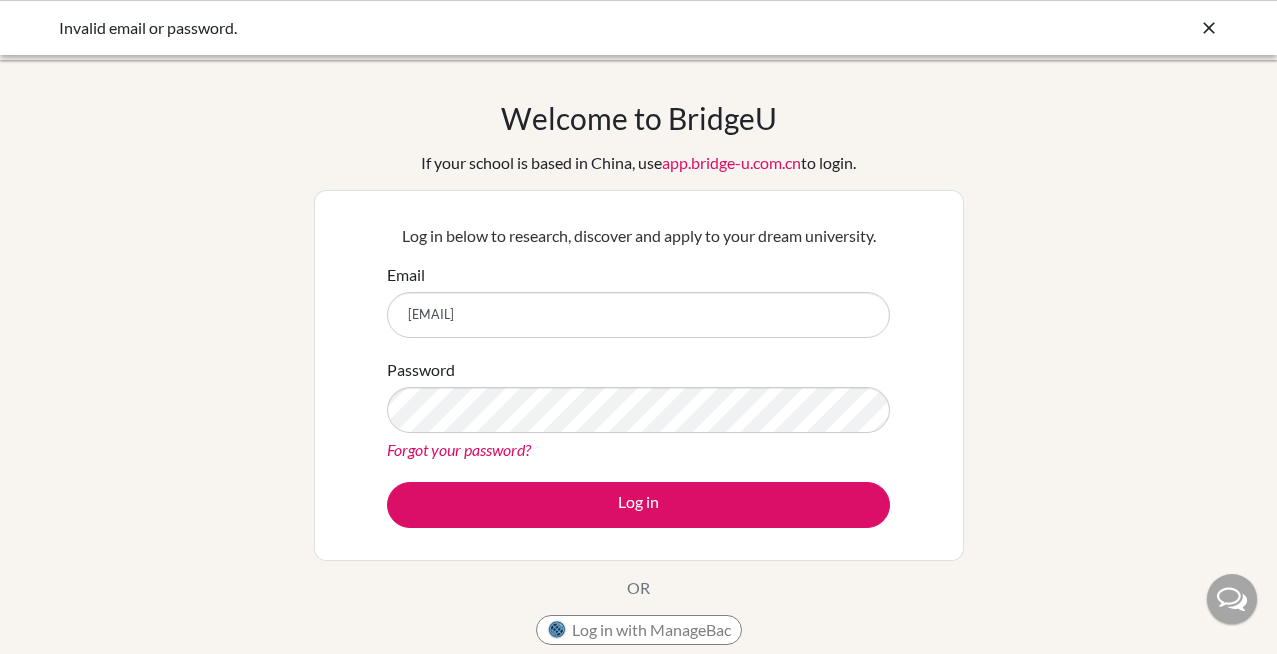 scroll, scrollTop: 0, scrollLeft: 0, axis: both 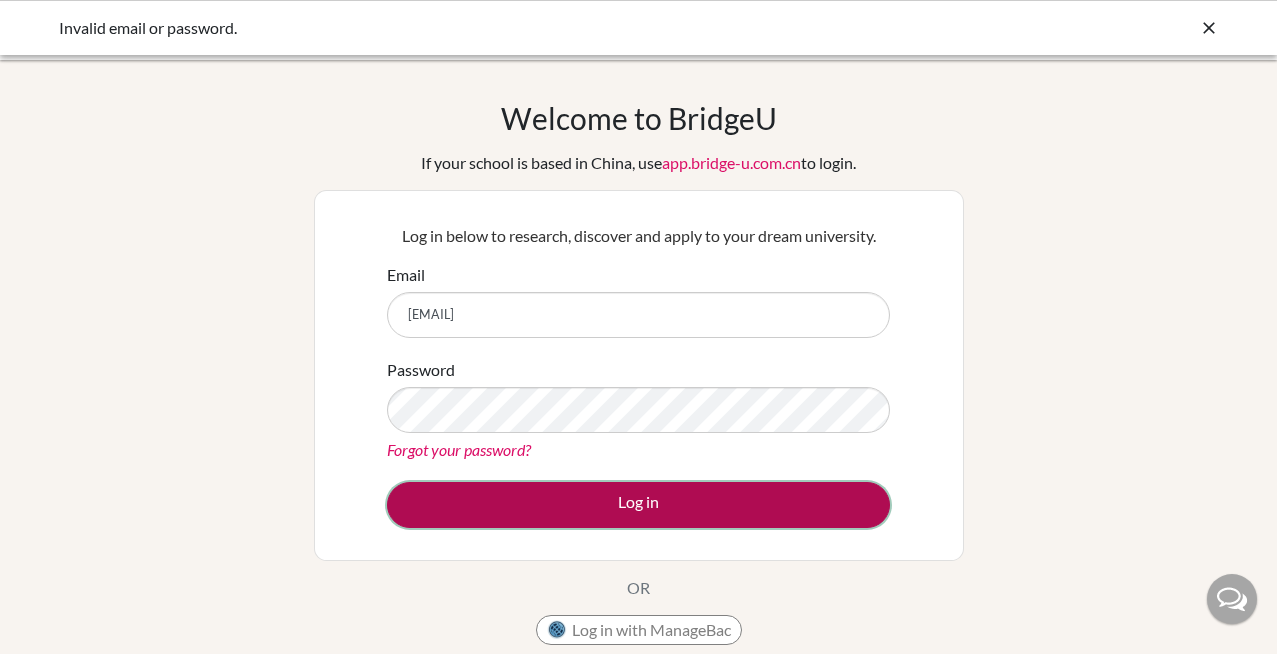 click on "Log in" at bounding box center [638, 505] 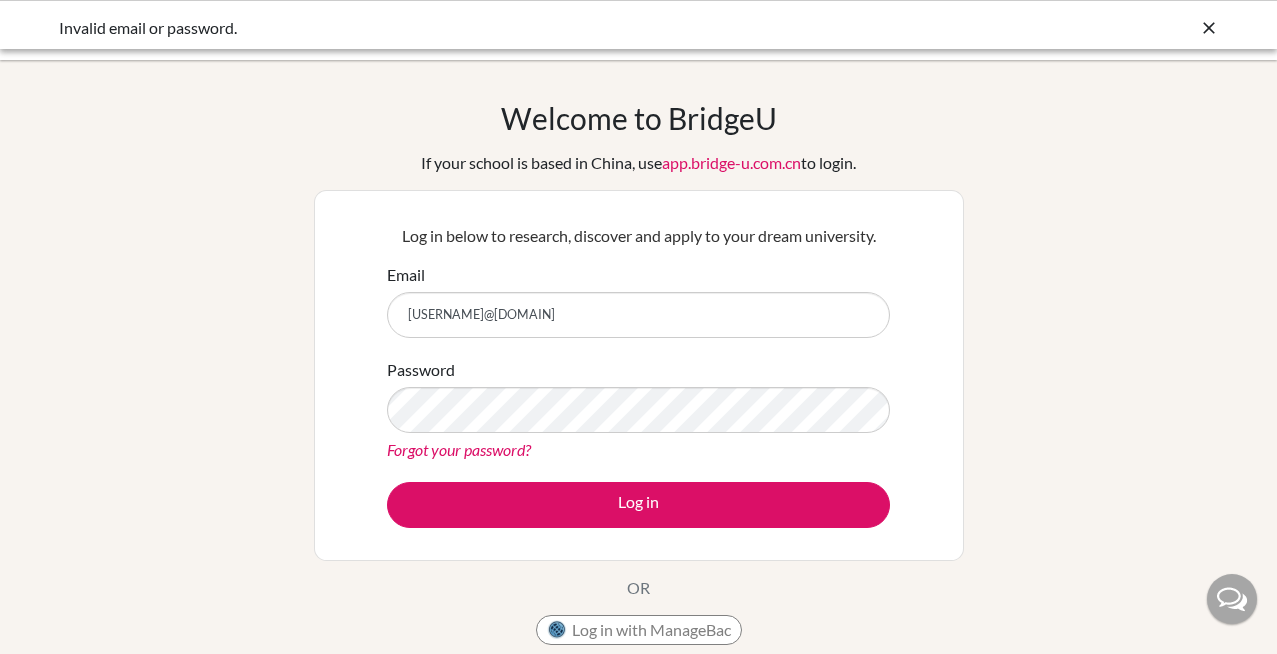 scroll, scrollTop: 0, scrollLeft: 0, axis: both 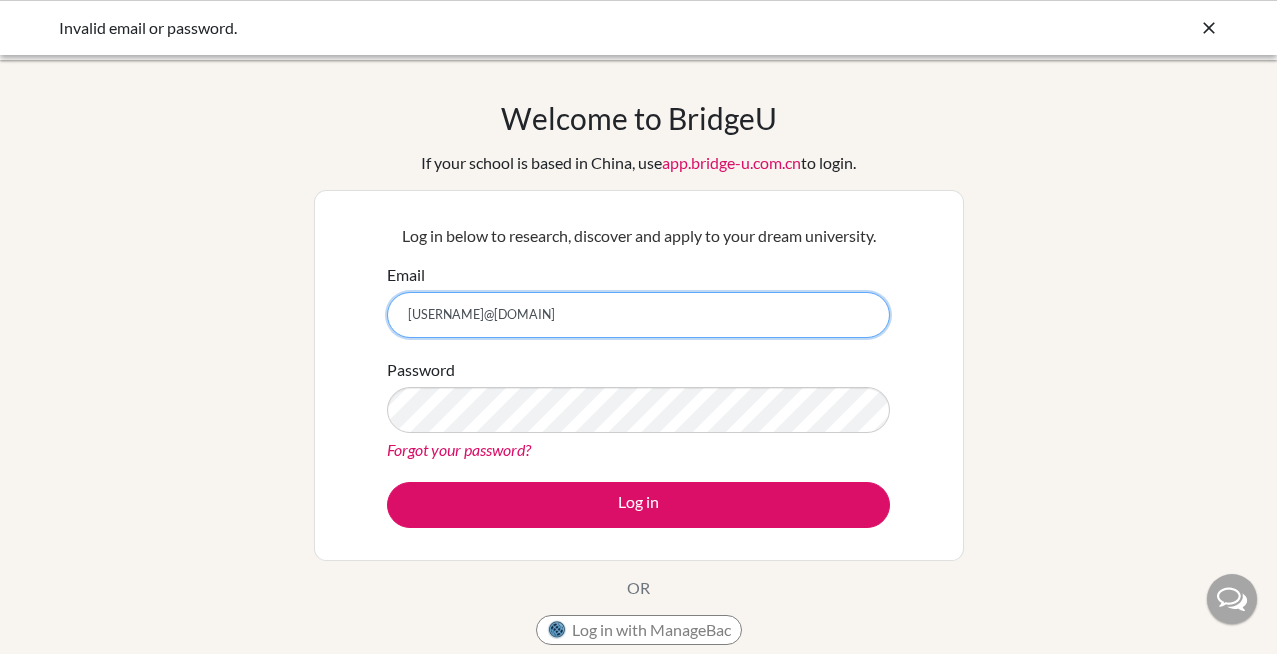 click on "[USERNAME]@[DOMAIN]" at bounding box center [638, 315] 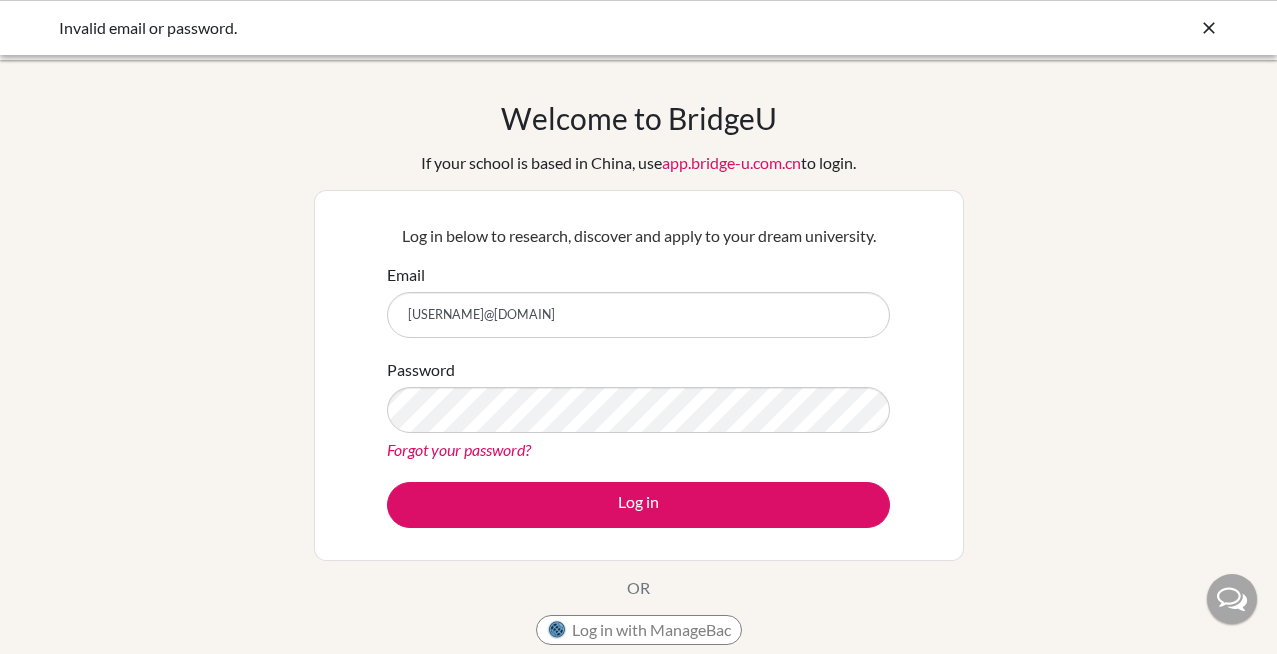 click on "Forgot your password?" at bounding box center [459, 449] 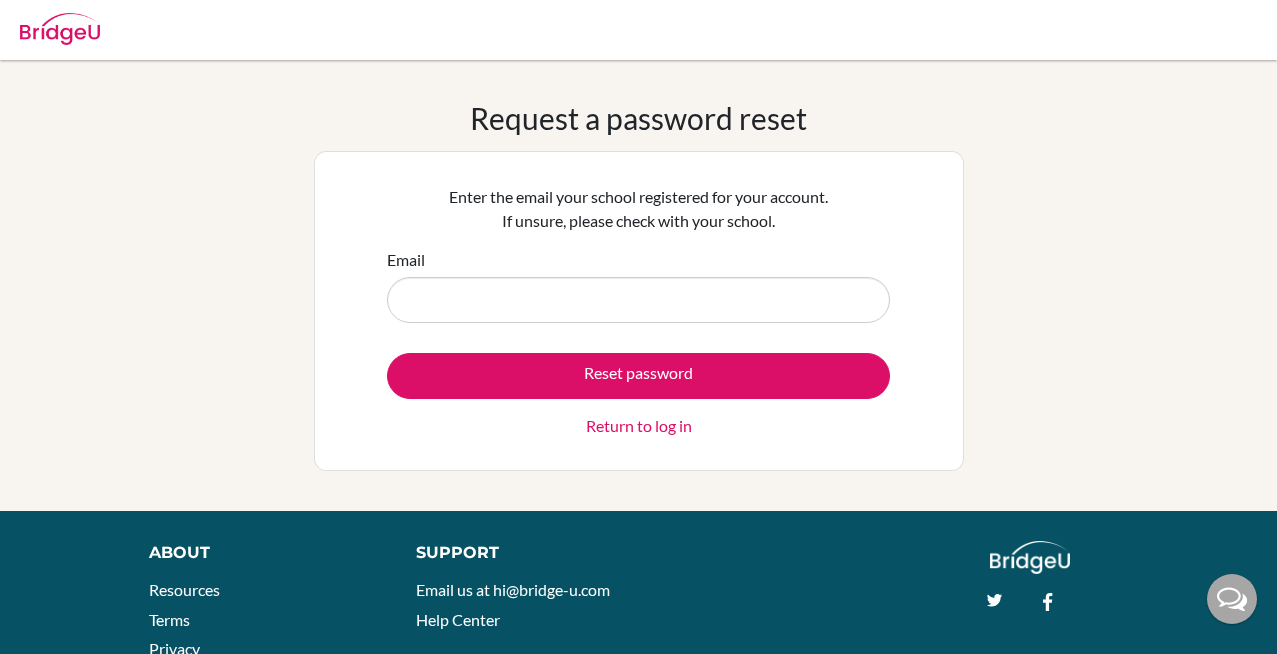 scroll, scrollTop: 0, scrollLeft: 0, axis: both 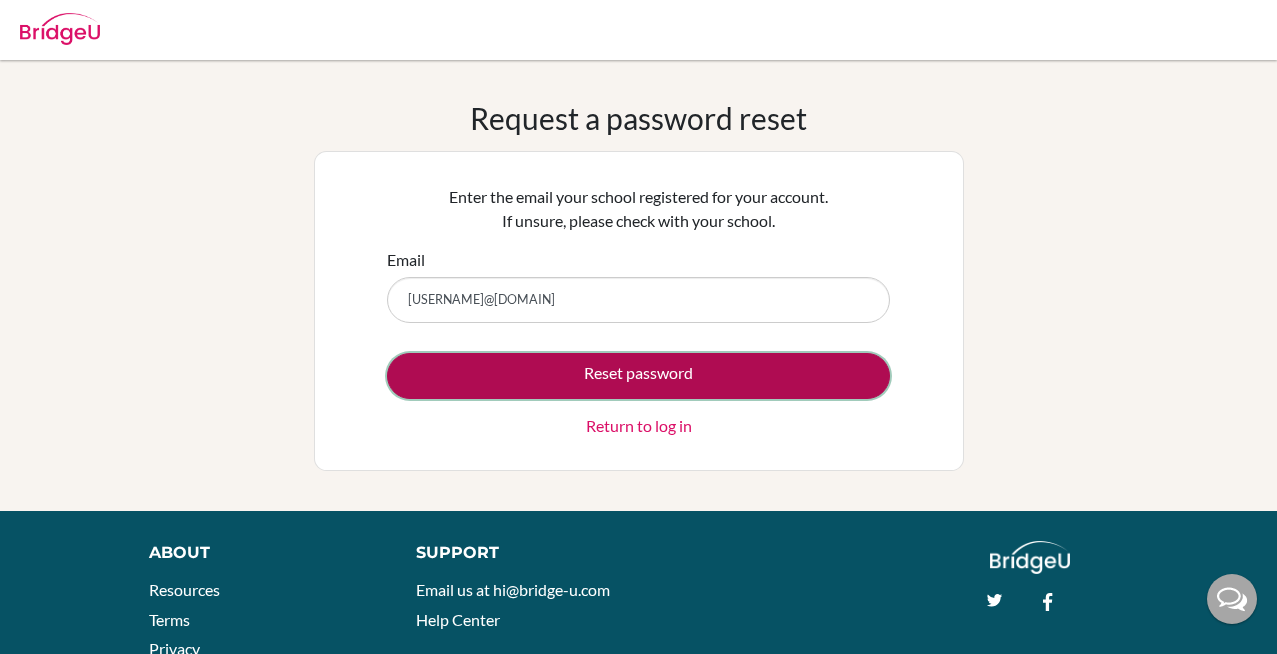 click on "Reset password" at bounding box center (638, 376) 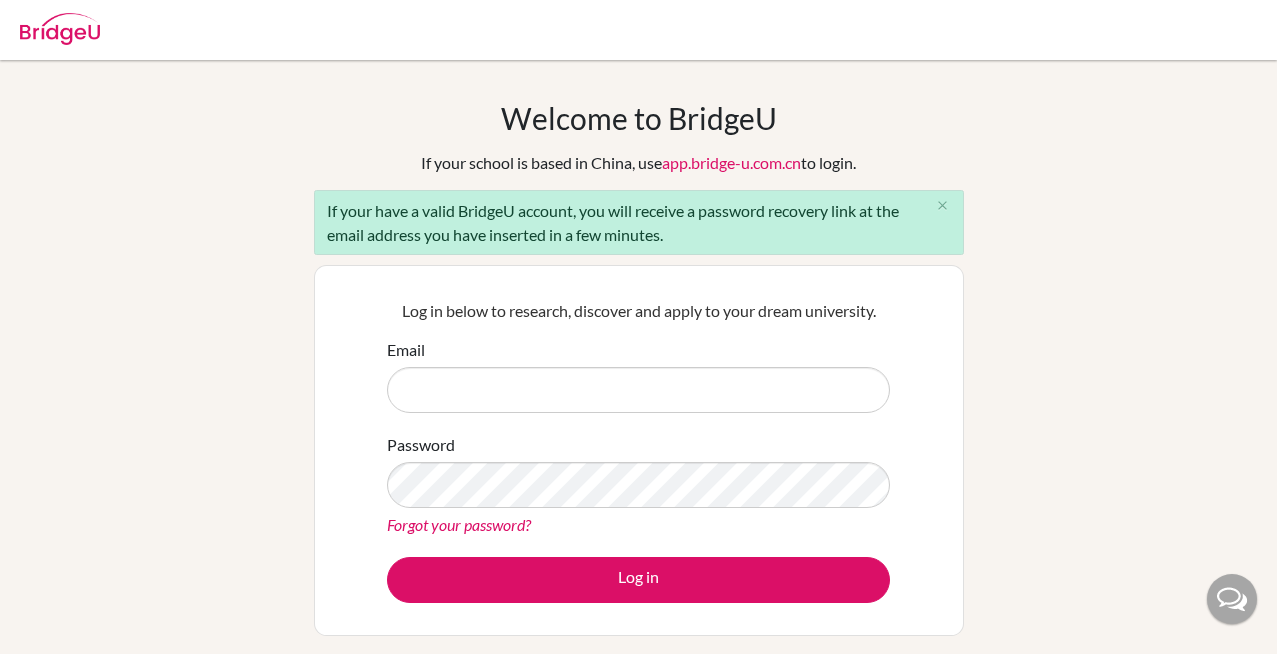 scroll, scrollTop: 0, scrollLeft: 0, axis: both 